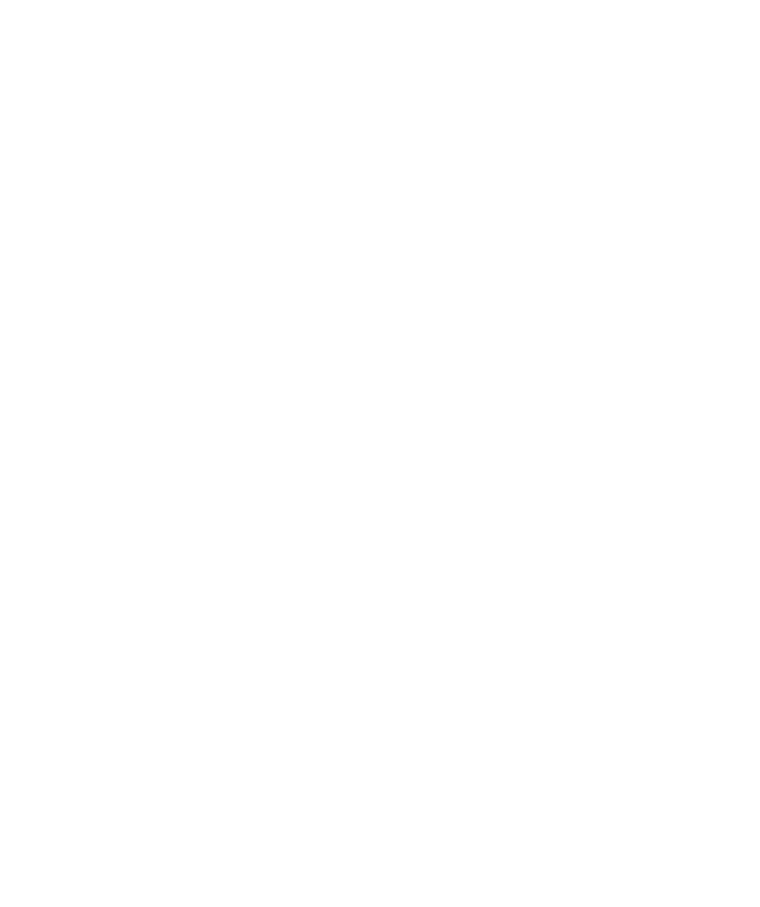 select on "*" 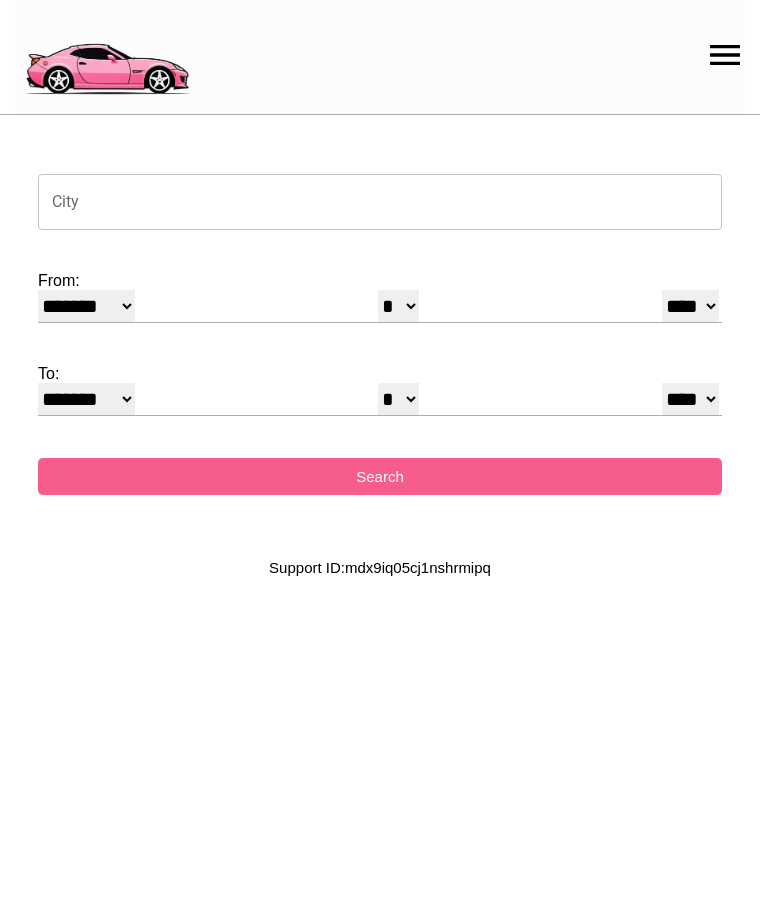 scroll, scrollTop: 0, scrollLeft: 0, axis: both 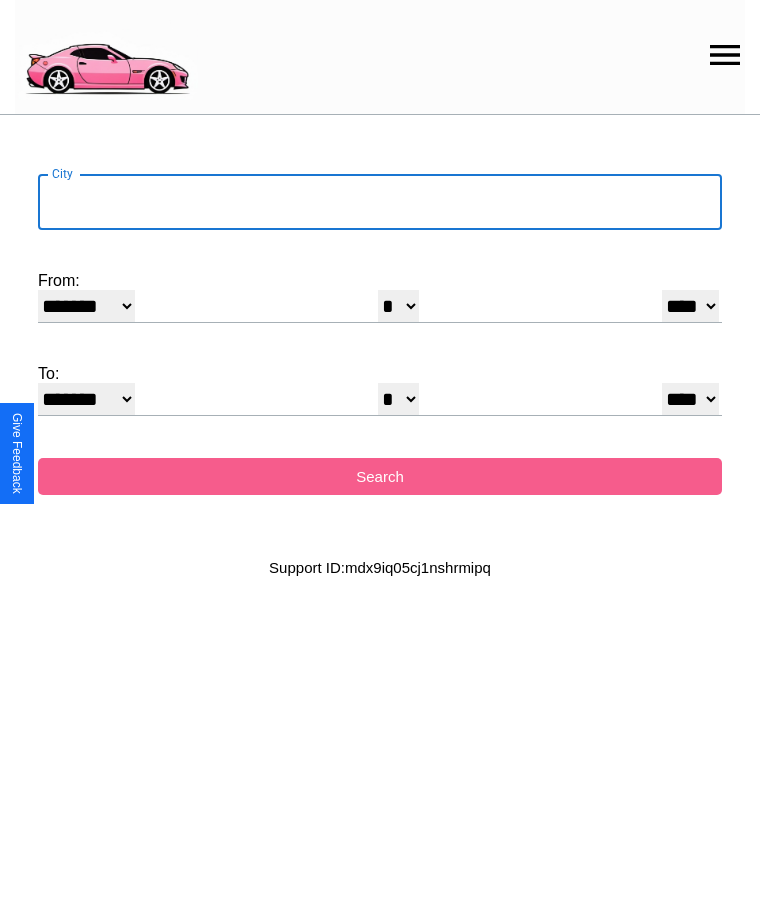 click on "City" at bounding box center (380, 202) 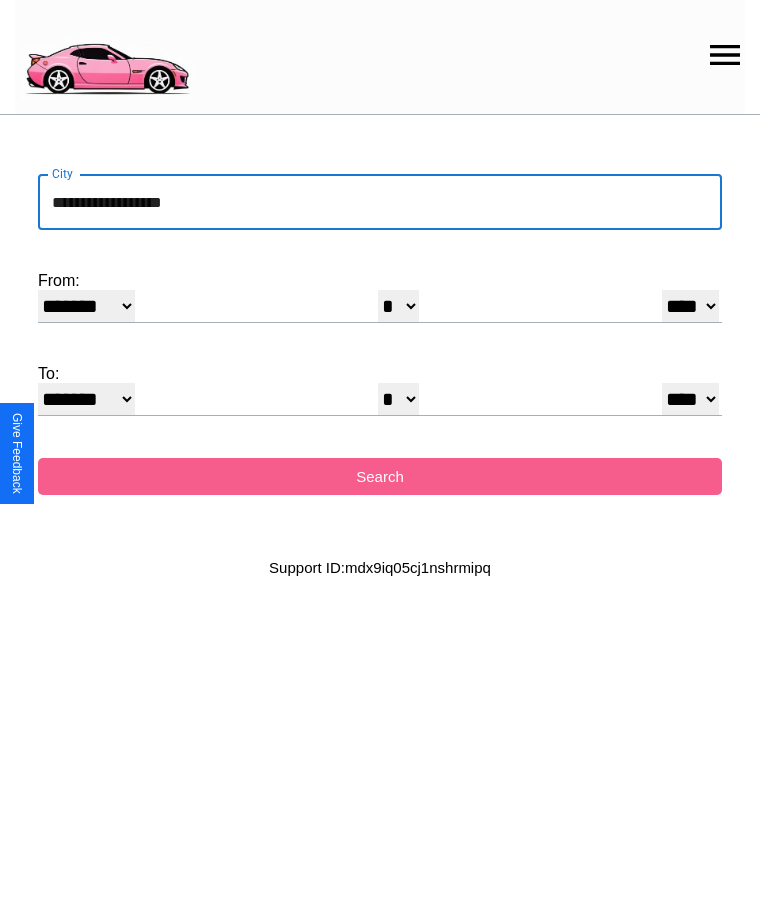 type on "**********" 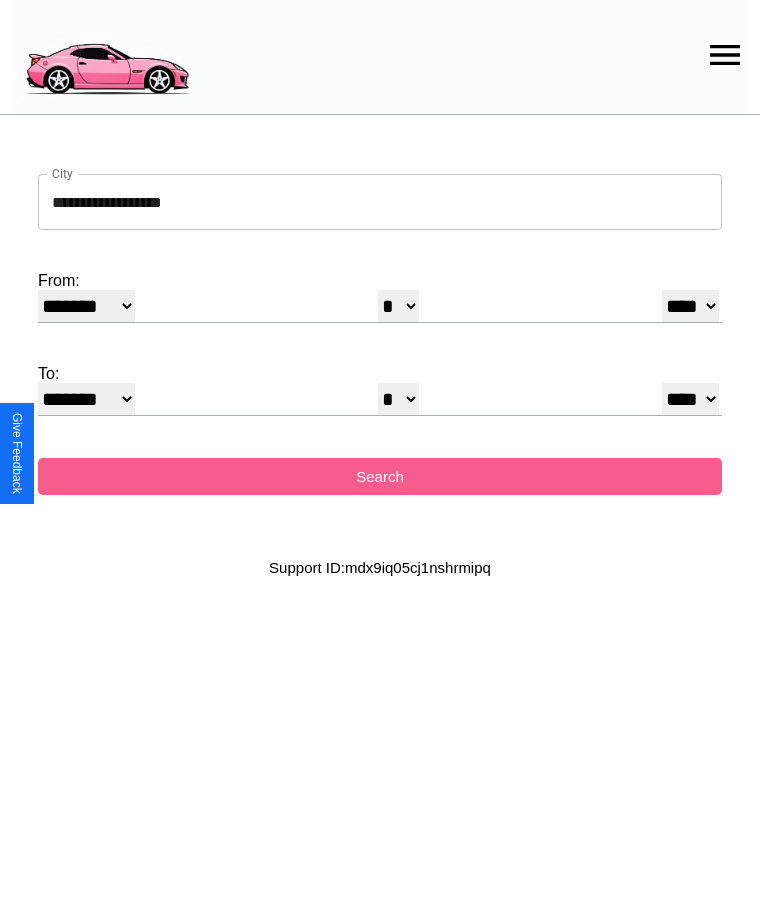 click on "* * * * * * * * * ** ** ** ** ** ** ** ** ** ** ** ** ** ** ** ** ** ** ** ** ** **" at bounding box center (398, 306) 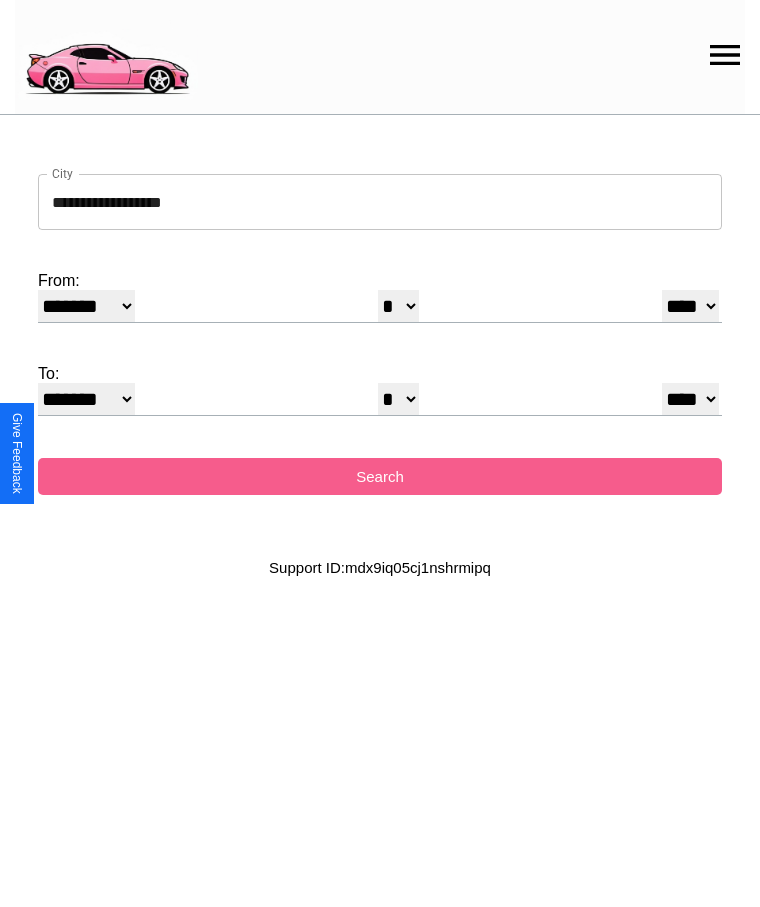 select on "**" 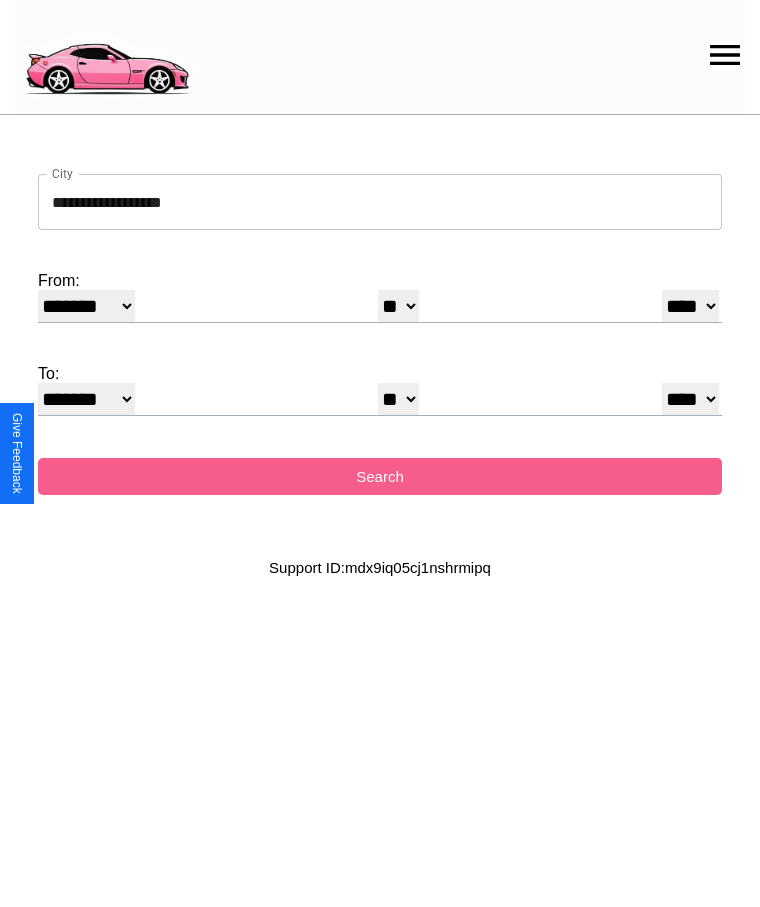 click on "* * * * * * * * * ** ** ** ** ** ** ** ** ** ** ** ** ** ** ** ** ** ** ** ** ** **" at bounding box center [398, 399] 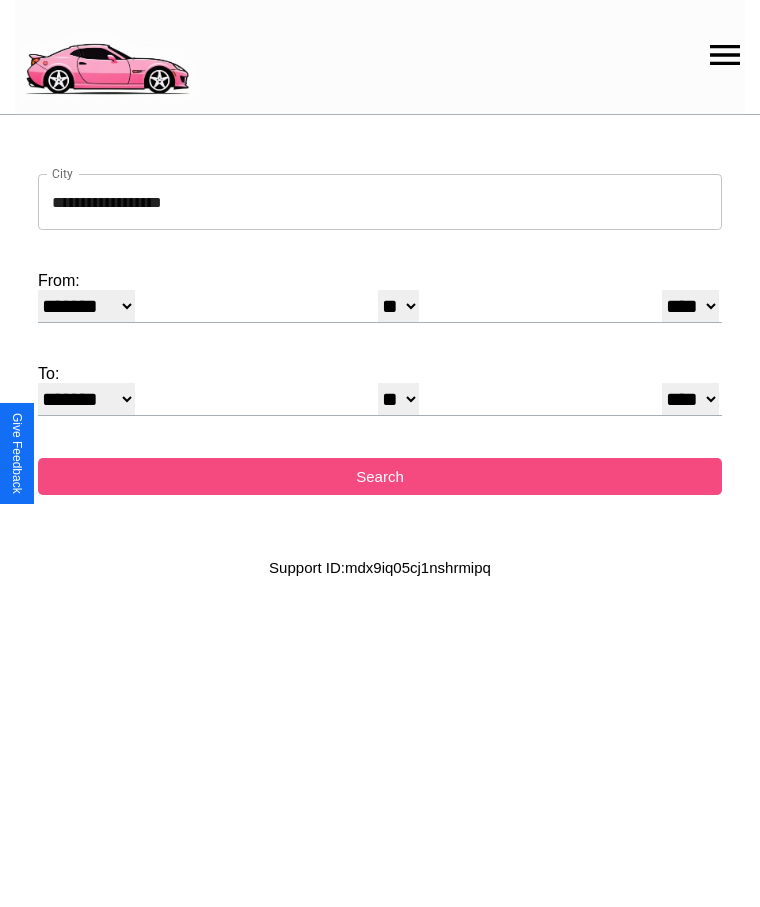 click on "Search" at bounding box center (380, 476) 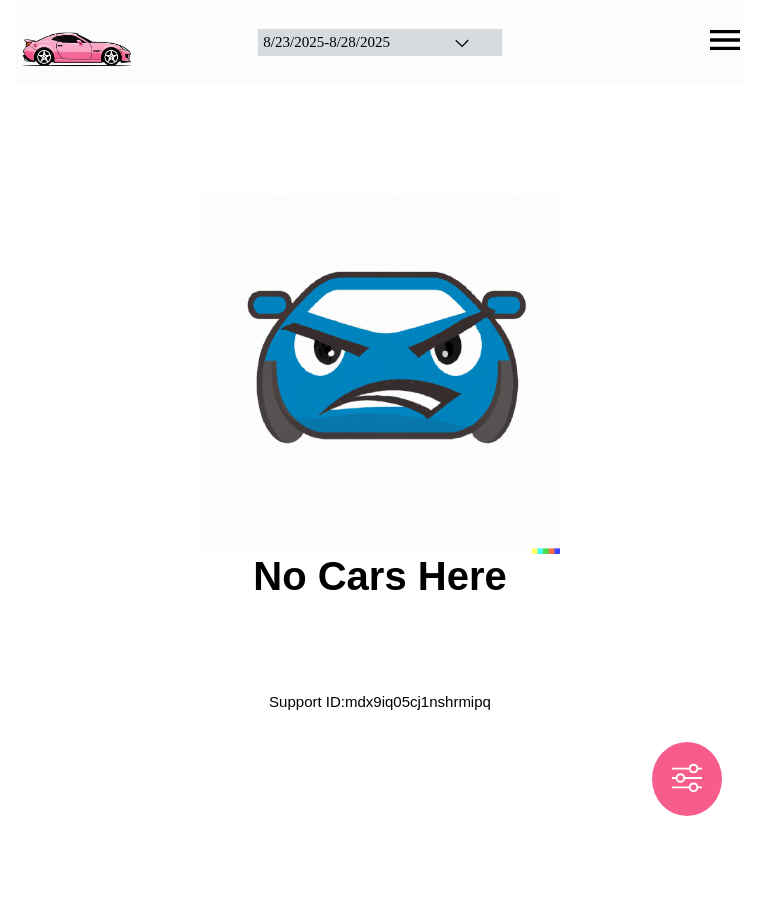 scroll, scrollTop: 0, scrollLeft: 0, axis: both 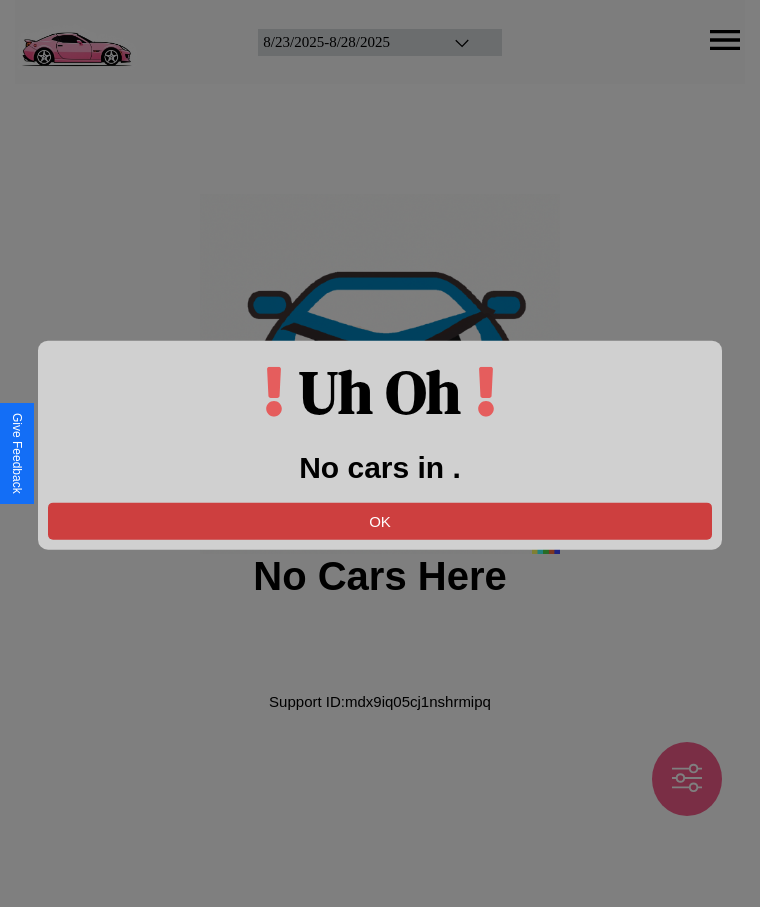 click on "OK" at bounding box center [380, 520] 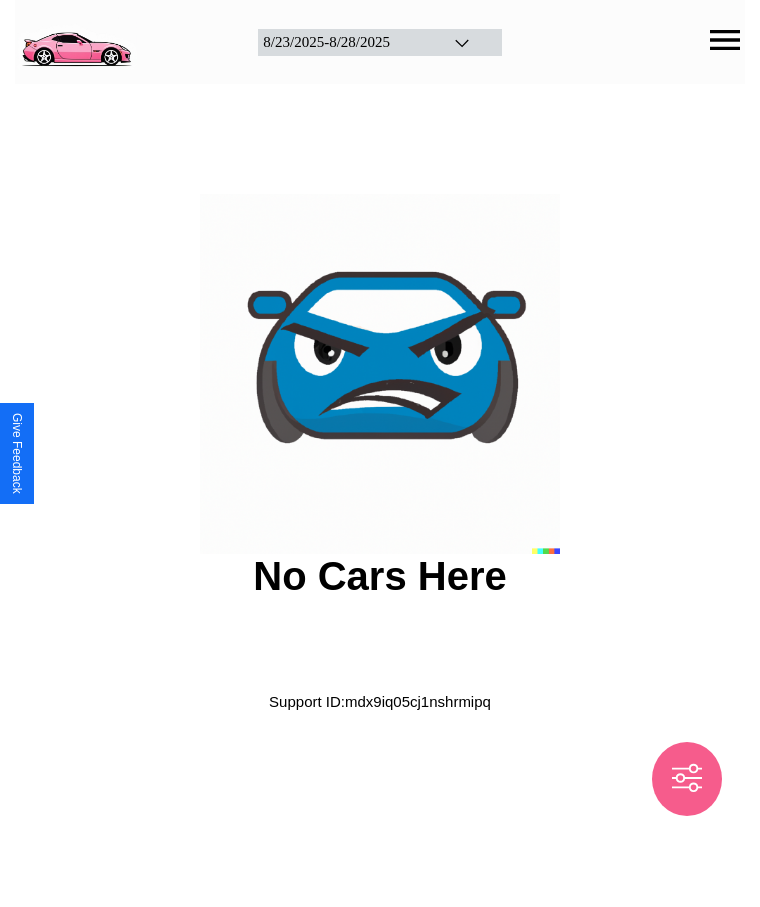 click at bounding box center [76, 40] 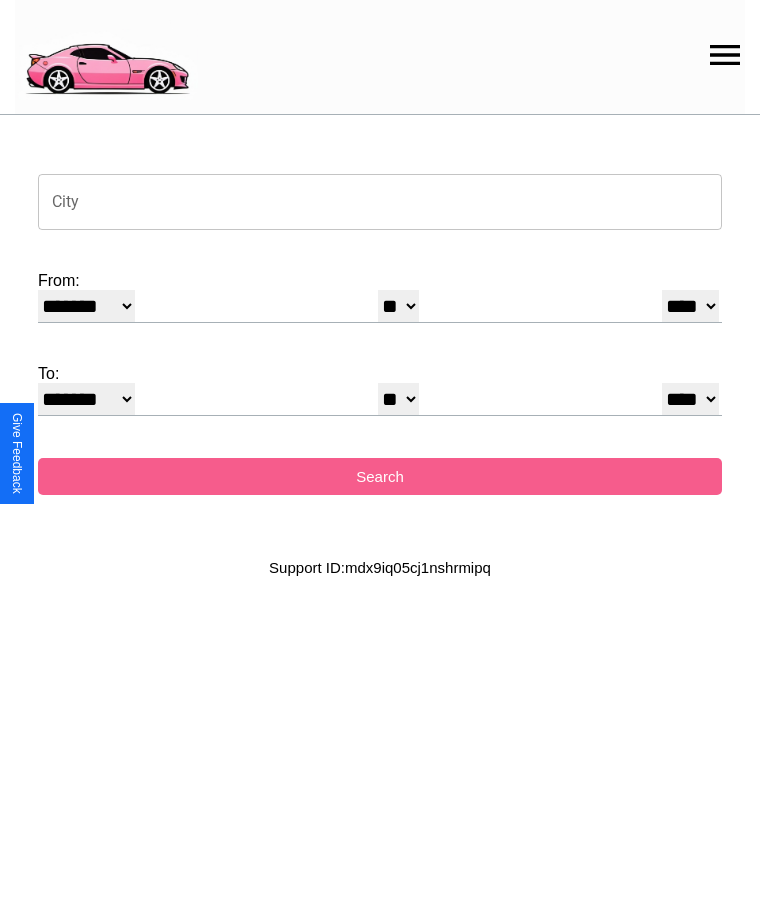 click 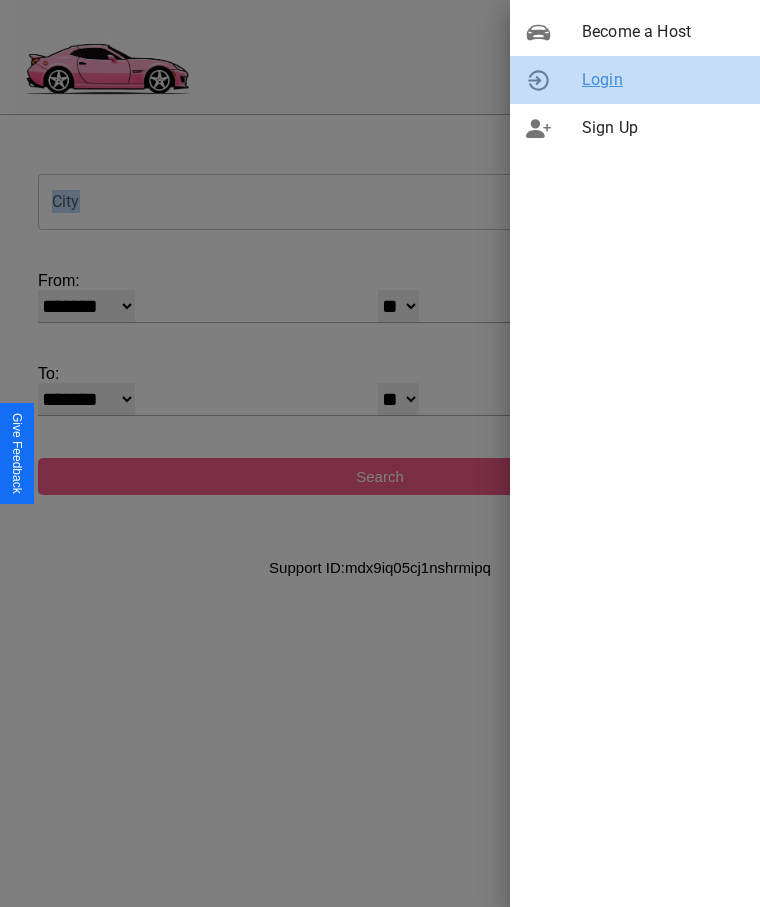click on "Login" at bounding box center (663, 80) 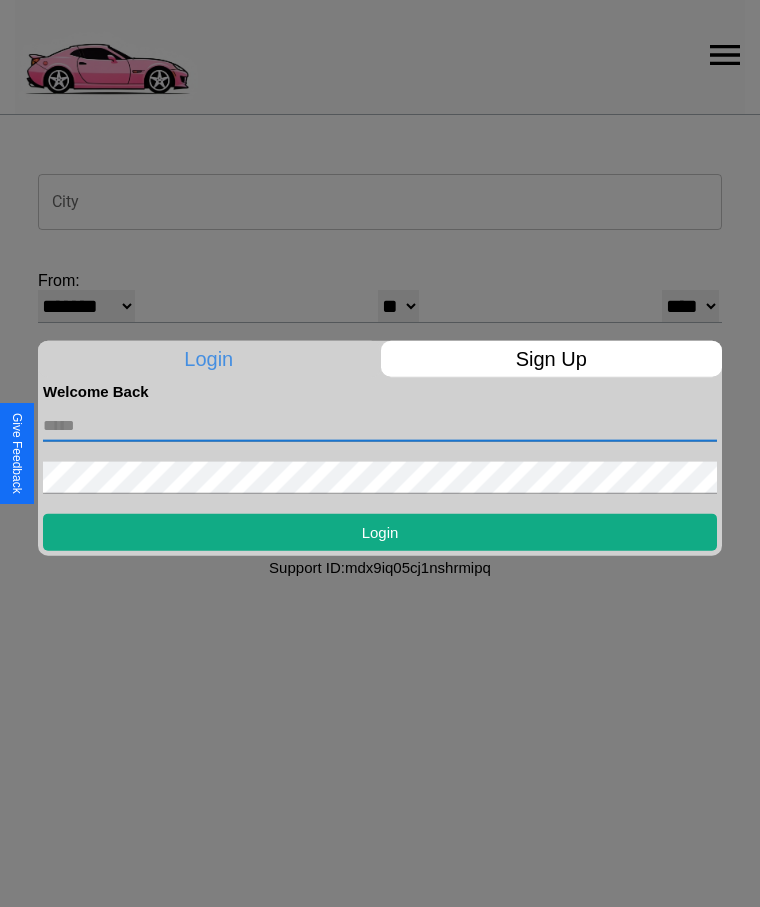 click at bounding box center [380, 425] 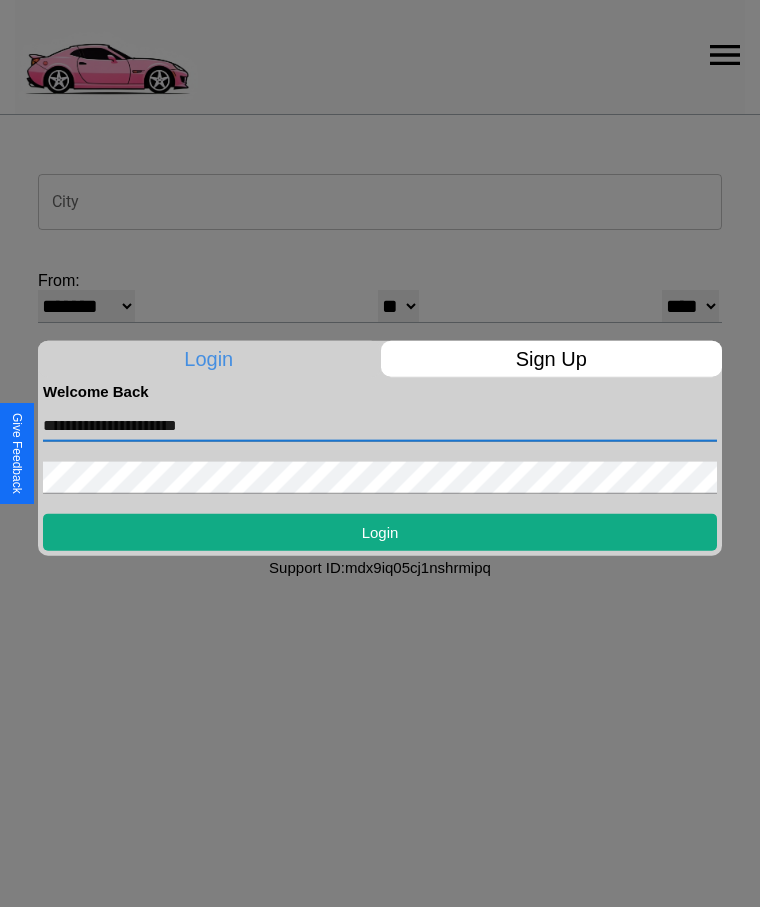 type on "**********" 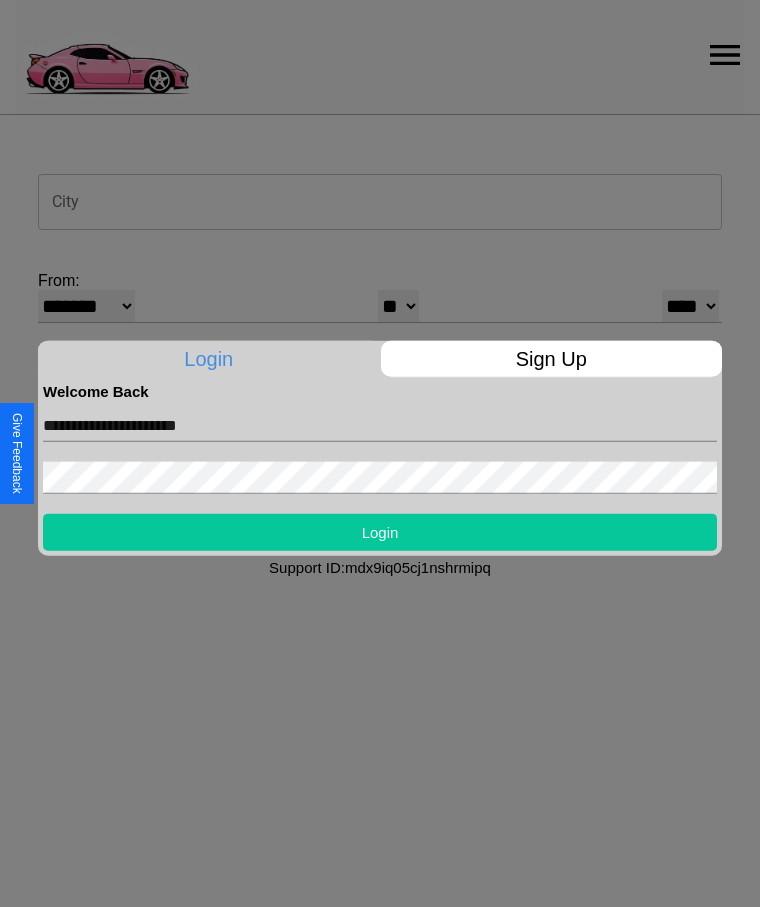 click on "Login" at bounding box center (380, 531) 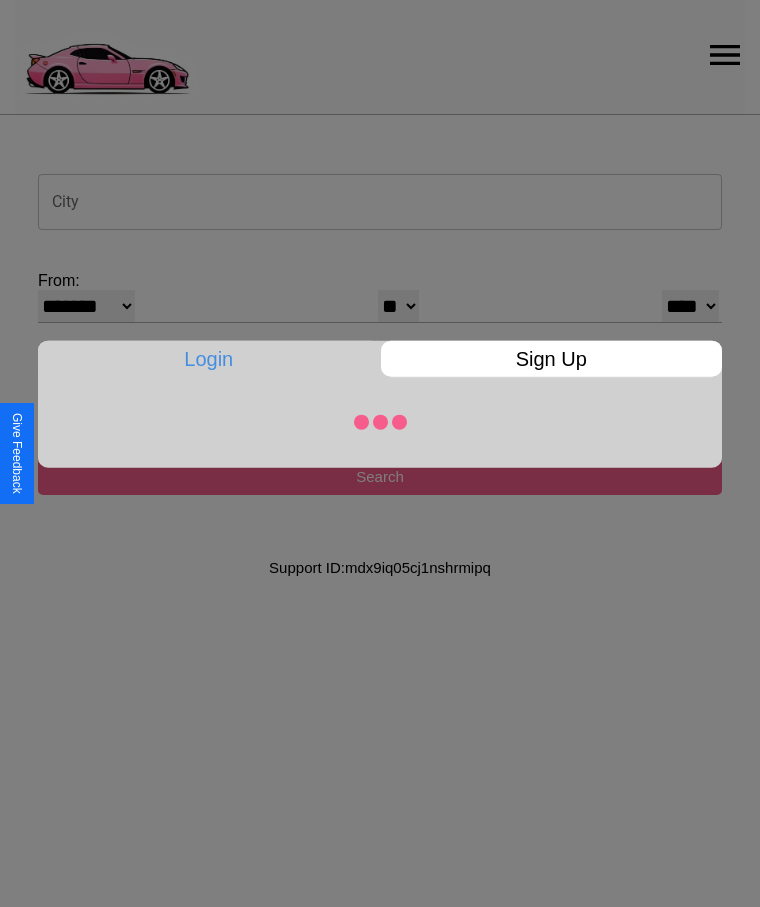 select on "*" 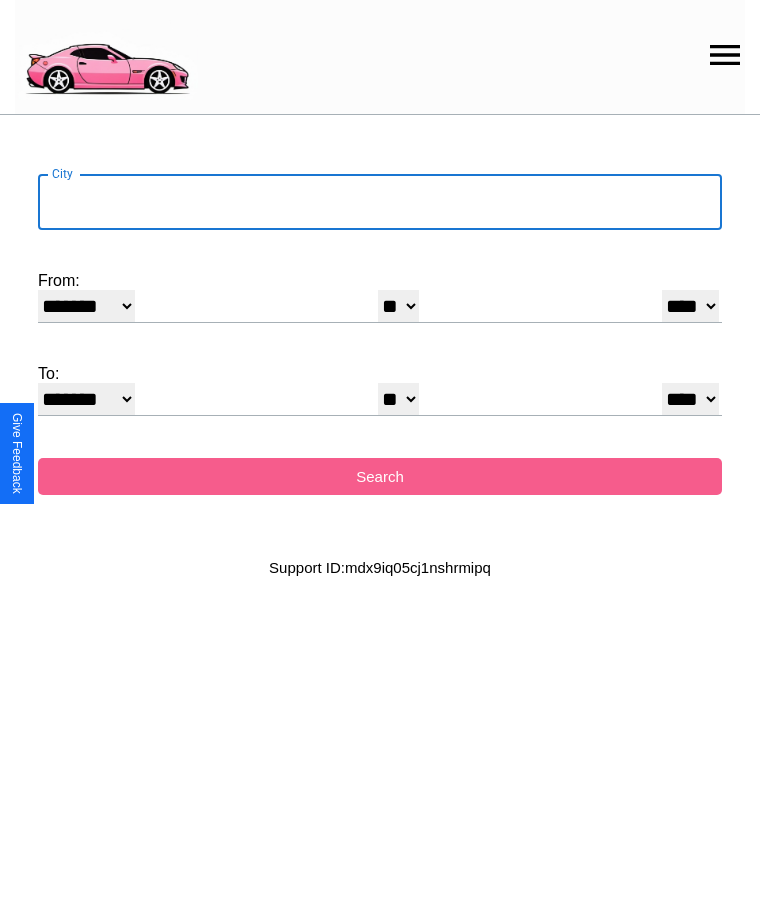 click on "City" at bounding box center (380, 202) 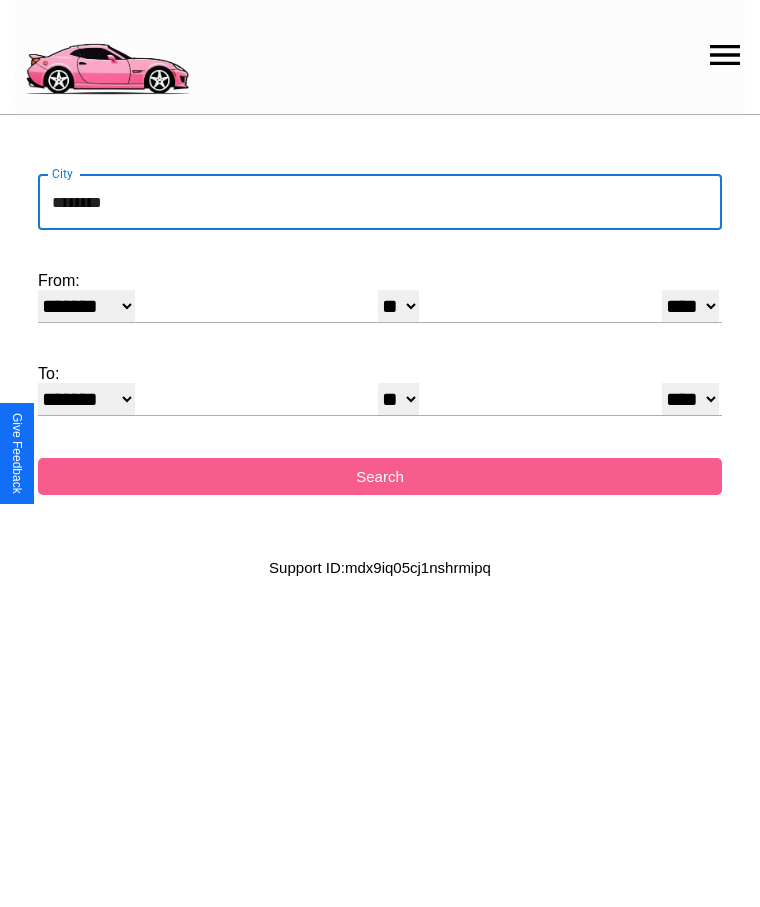 type on "********" 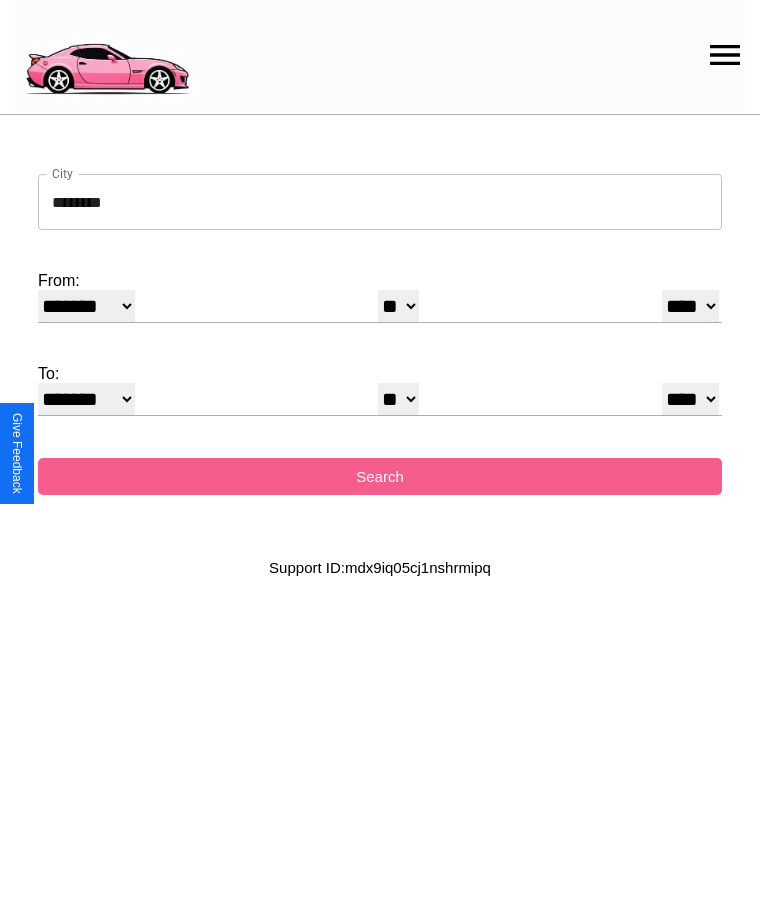 click on "* * * * * * * * * ** ** ** ** ** ** ** ** ** ** ** ** ** ** ** ** ** ** ** ** ** **" at bounding box center (398, 306) 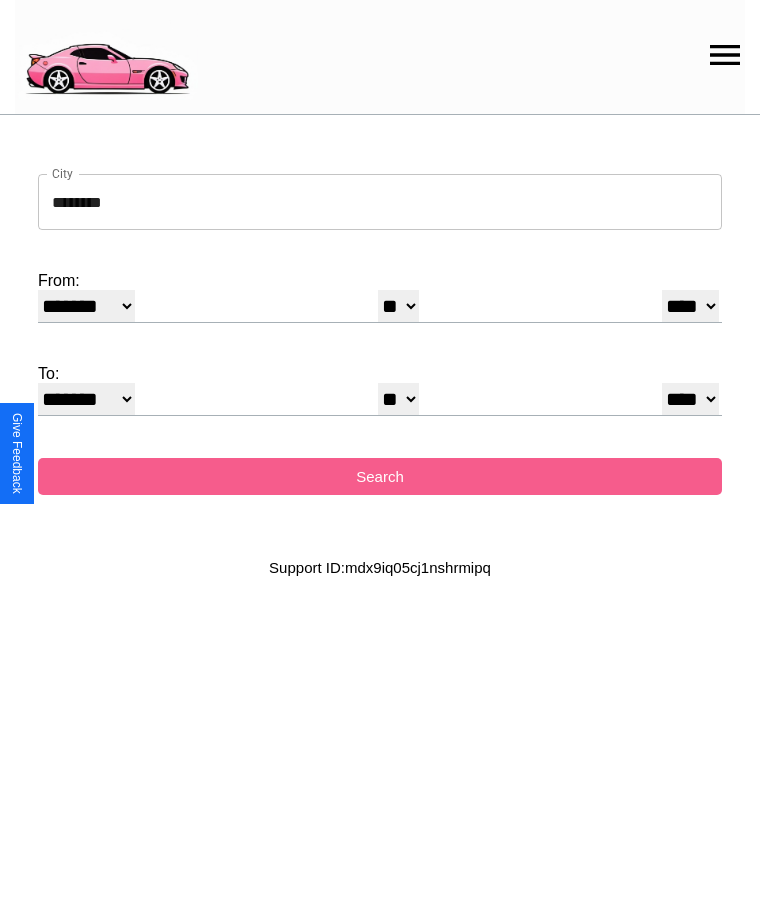 select on "*" 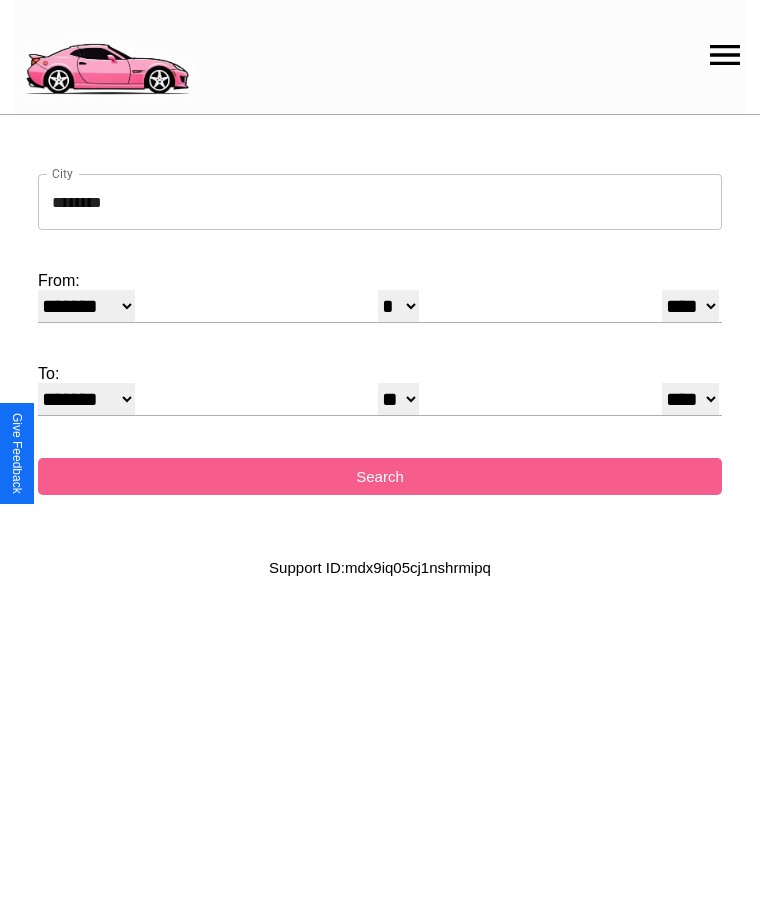 click on "* * * * * * * * * ** ** ** ** ** ** ** ** ** ** ** ** ** ** ** ** ** ** ** ** ** **" at bounding box center (398, 399) 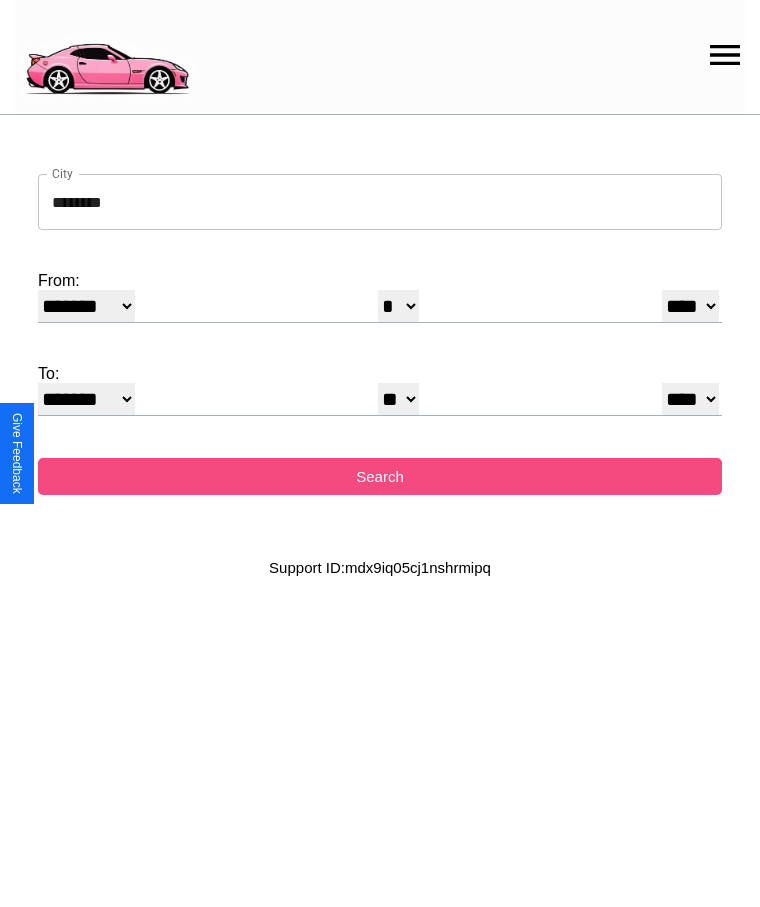 click on "Search" at bounding box center (380, 476) 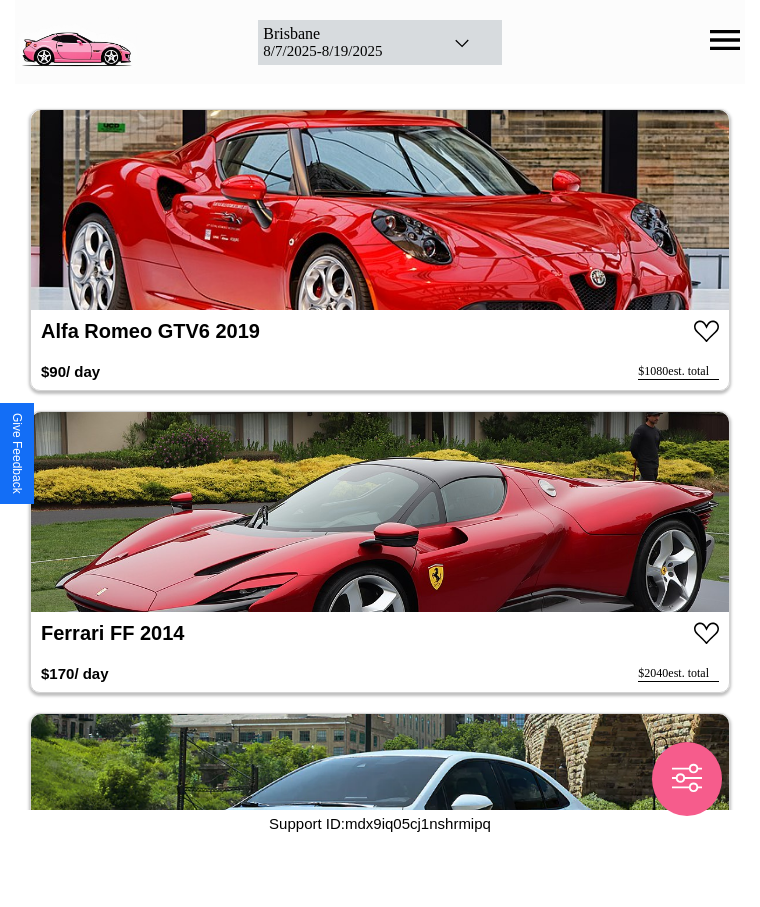scroll, scrollTop: 9180, scrollLeft: 0, axis: vertical 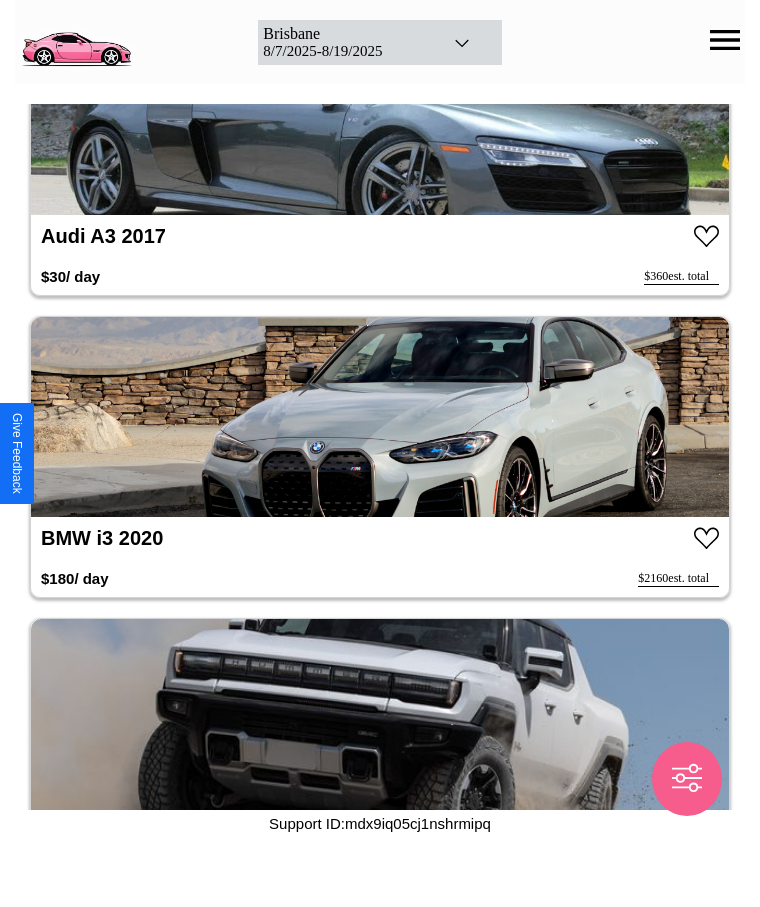 click at bounding box center (380, 417) 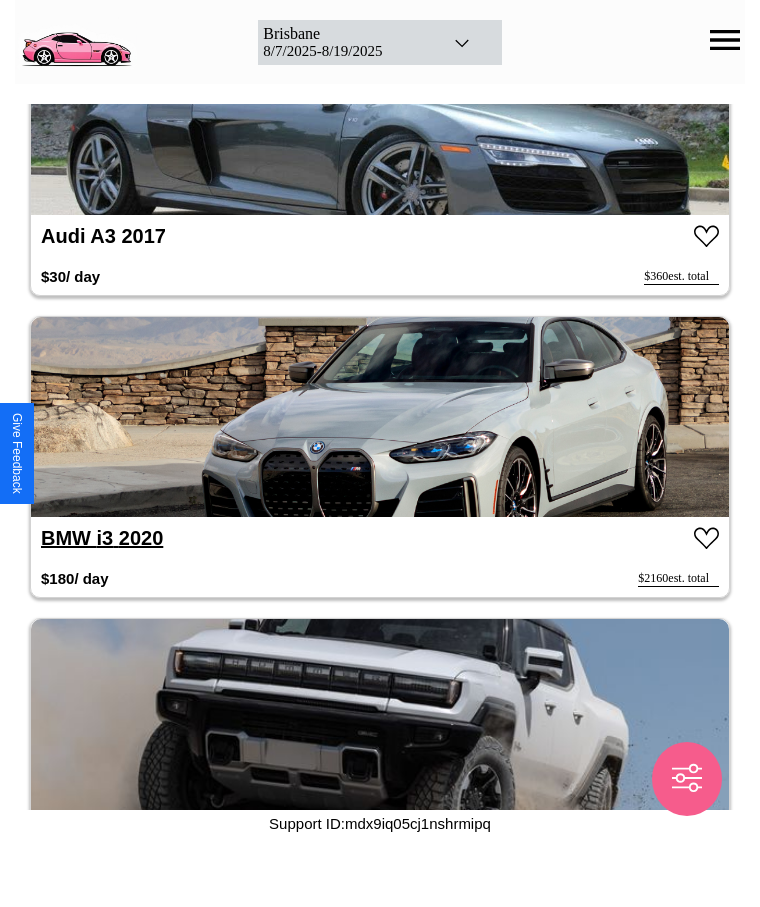click on "BMW   i3   2020" at bounding box center (102, 538) 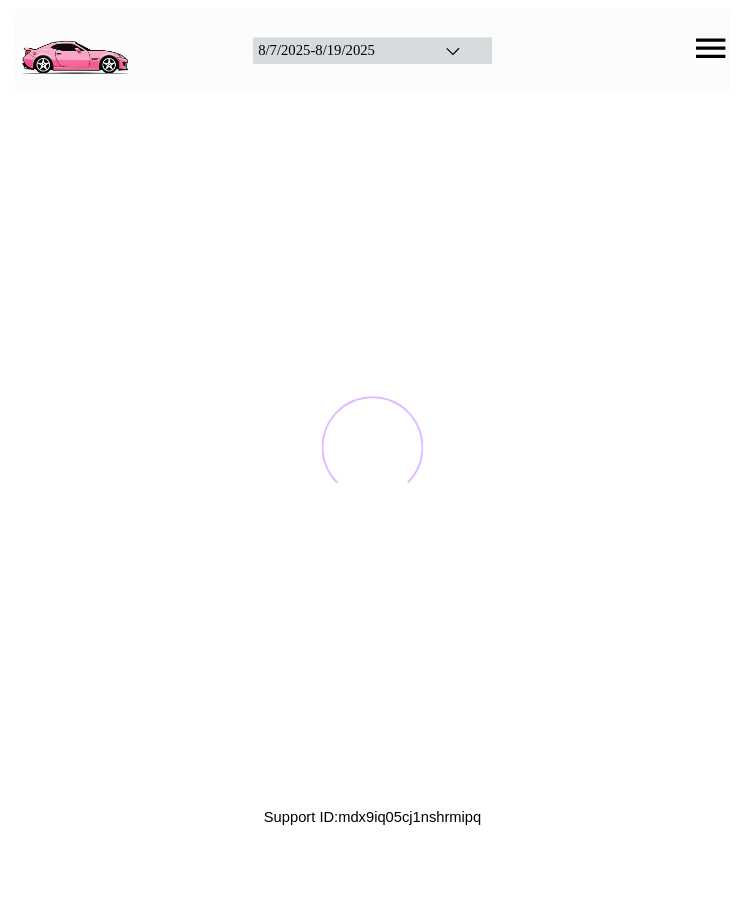 scroll, scrollTop: 0, scrollLeft: 0, axis: both 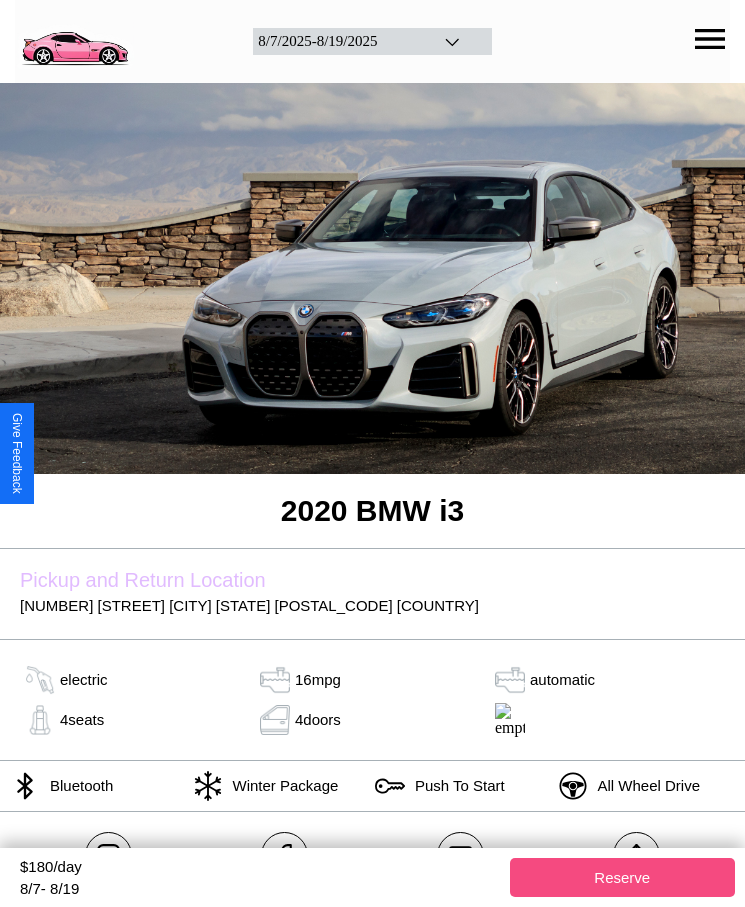 click on "Reserve" at bounding box center (623, 877) 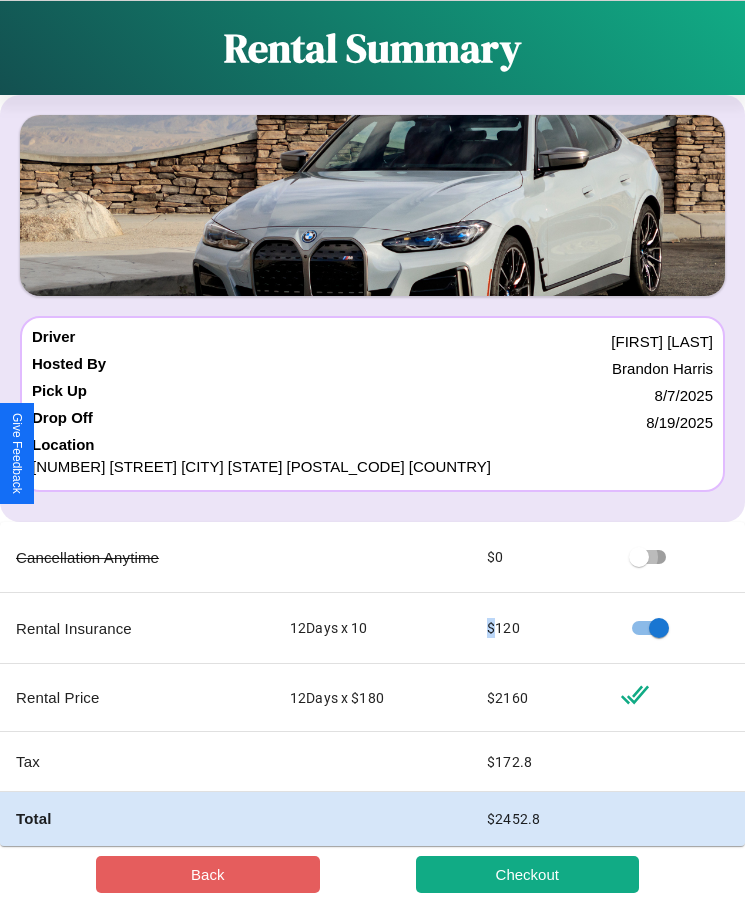 scroll, scrollTop: 23, scrollLeft: 0, axis: vertical 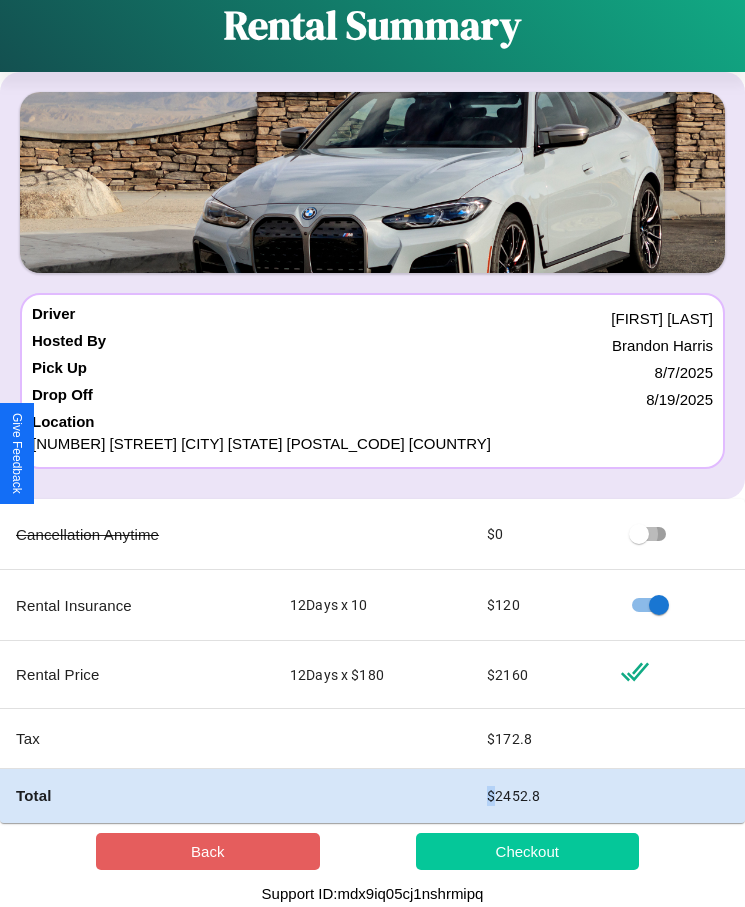click on "Checkout" at bounding box center (528, 851) 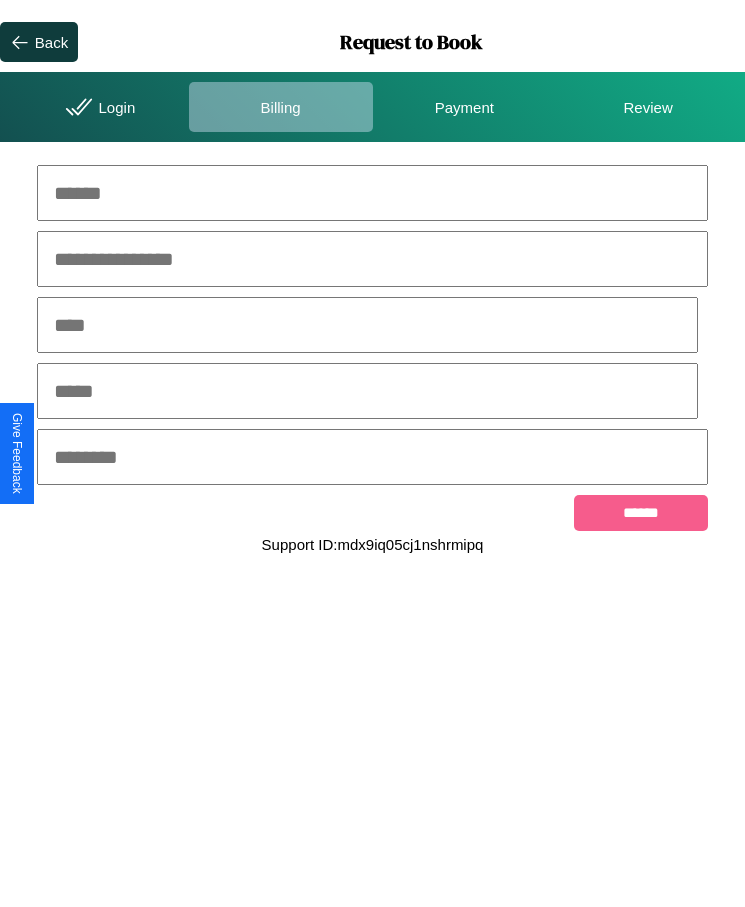 scroll, scrollTop: 0, scrollLeft: 0, axis: both 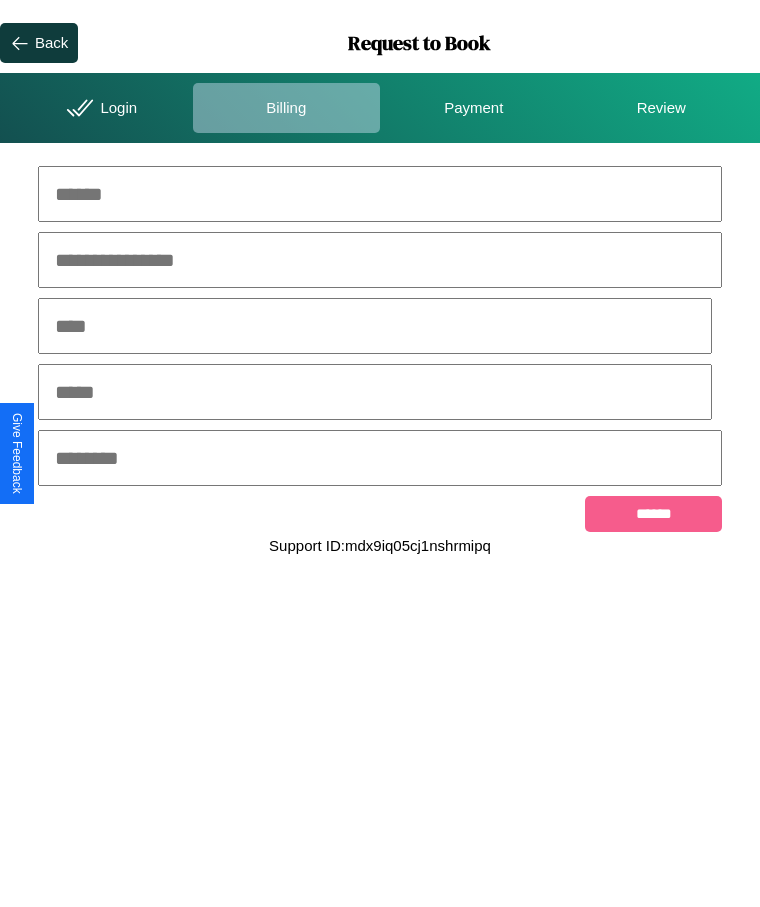 click at bounding box center (380, 194) 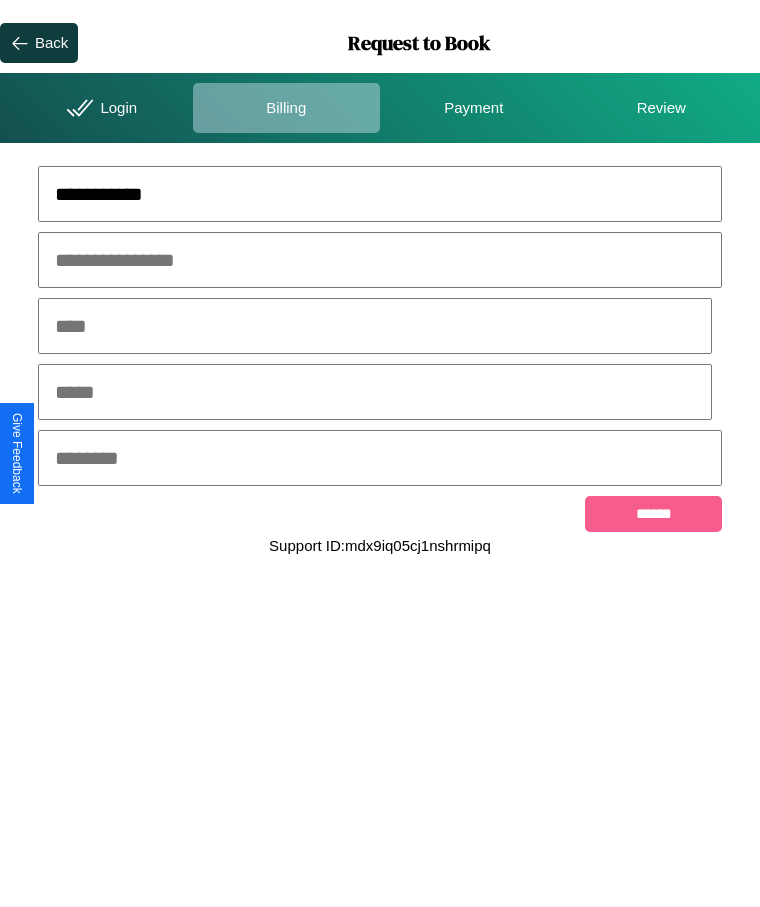 type on "**********" 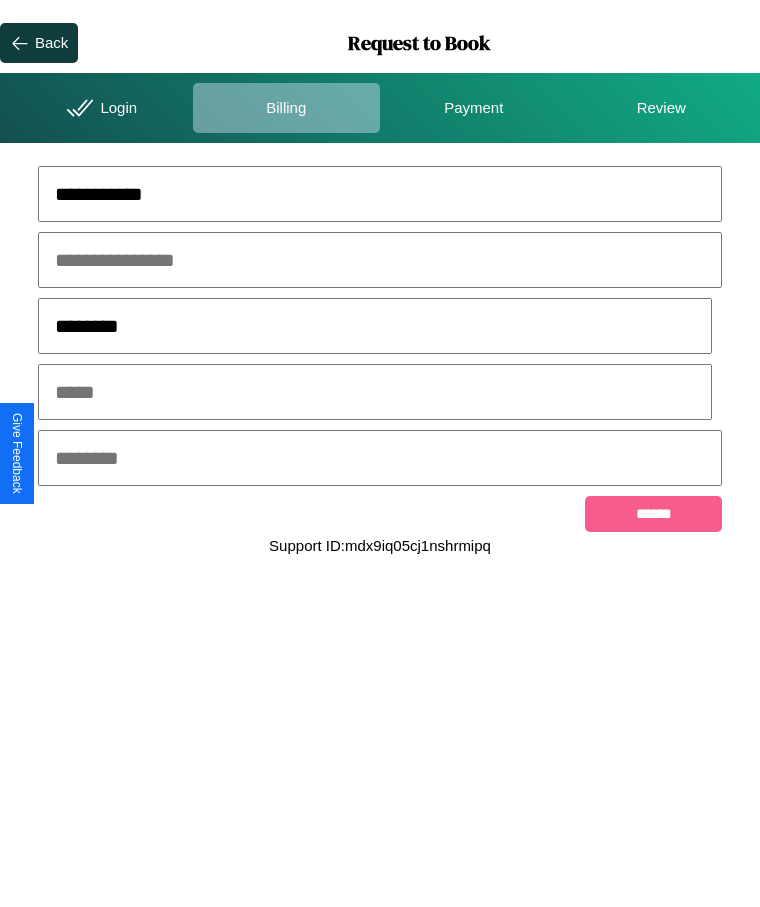 type on "********" 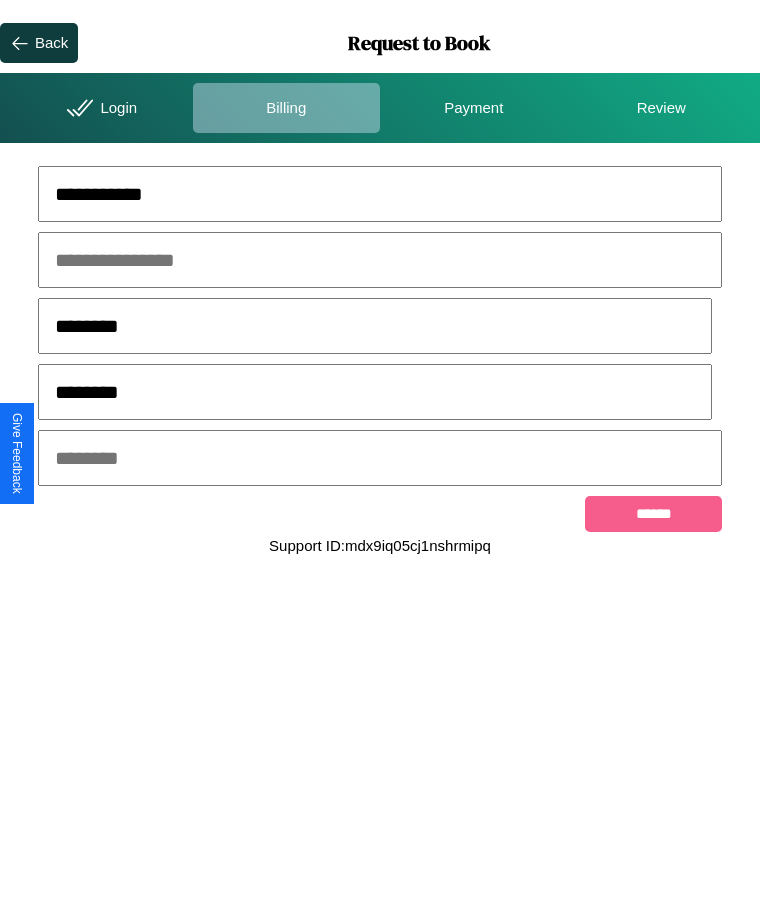 type on "********" 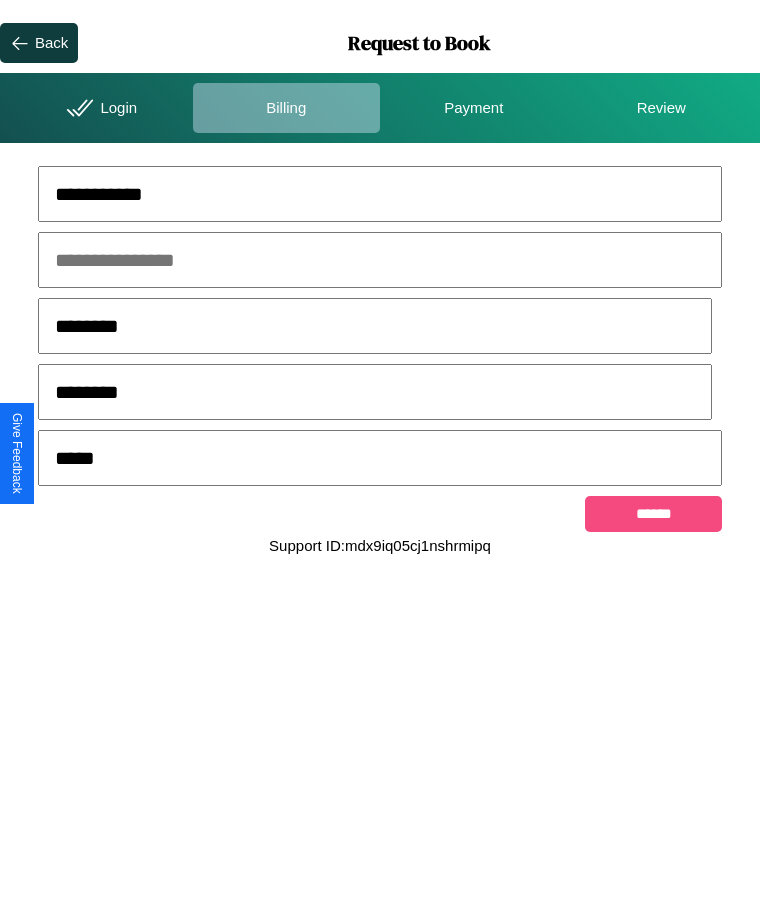 type on "*****" 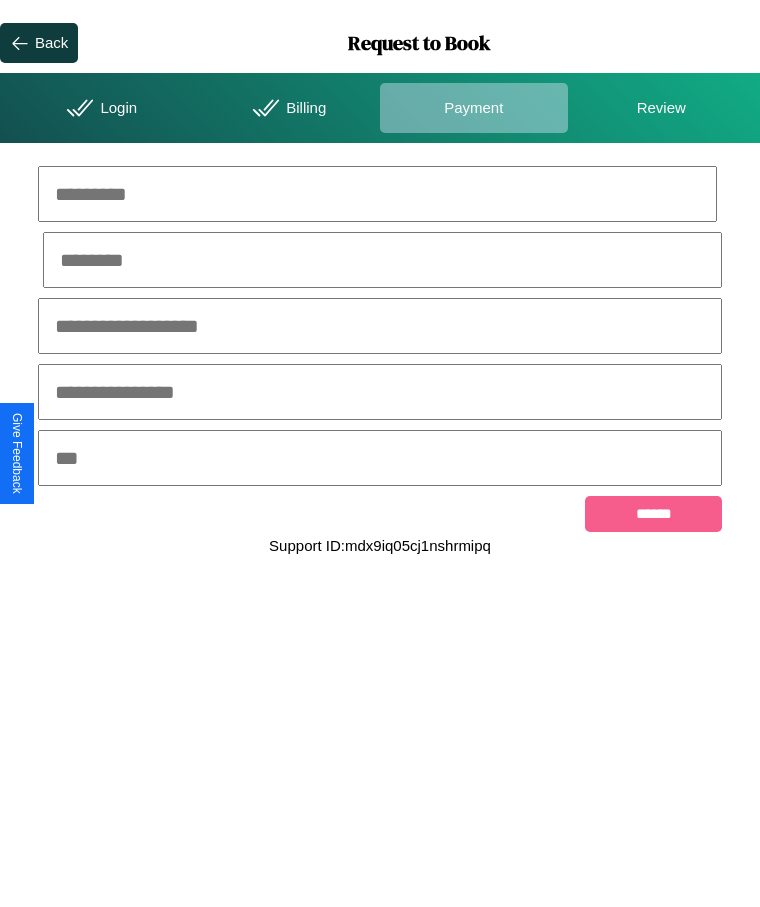 click at bounding box center [377, 194] 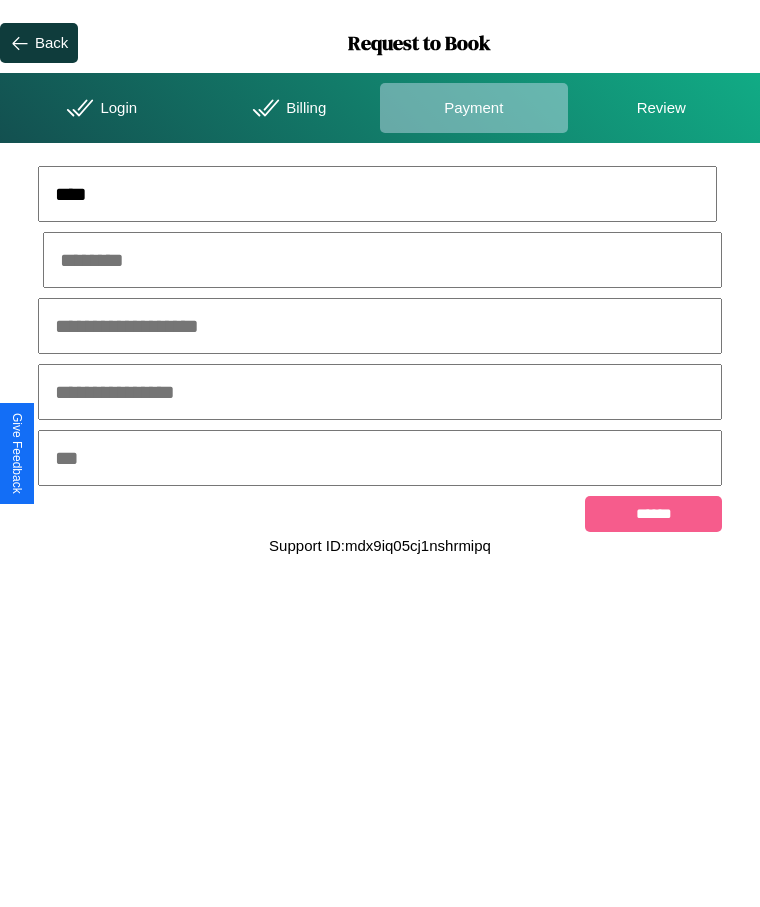 type on "****" 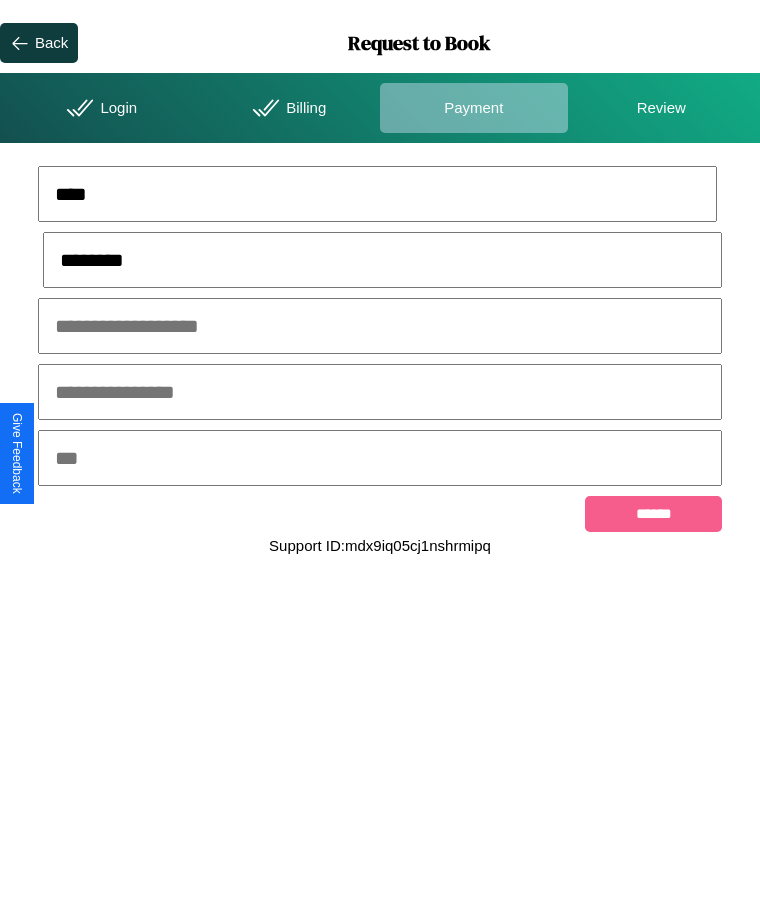 type on "********" 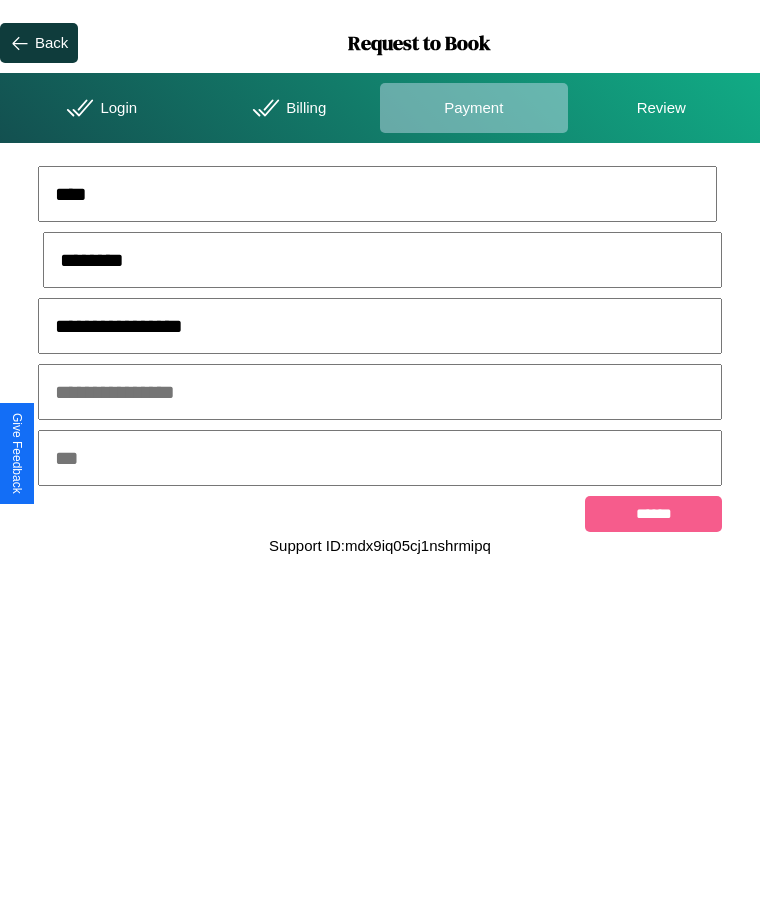 type on "**********" 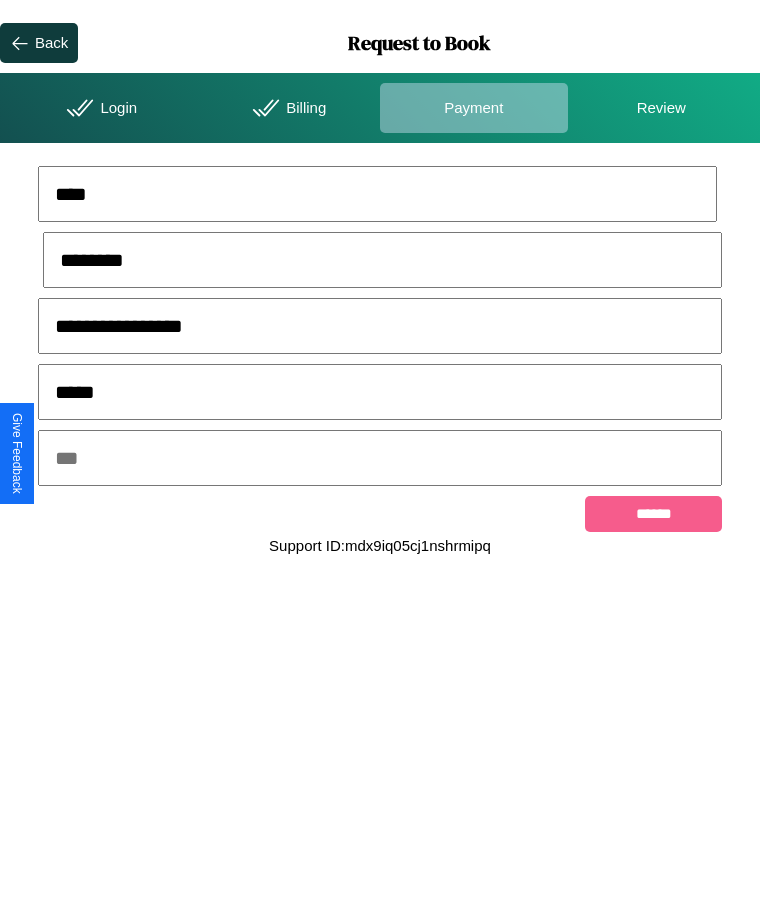 type on "*****" 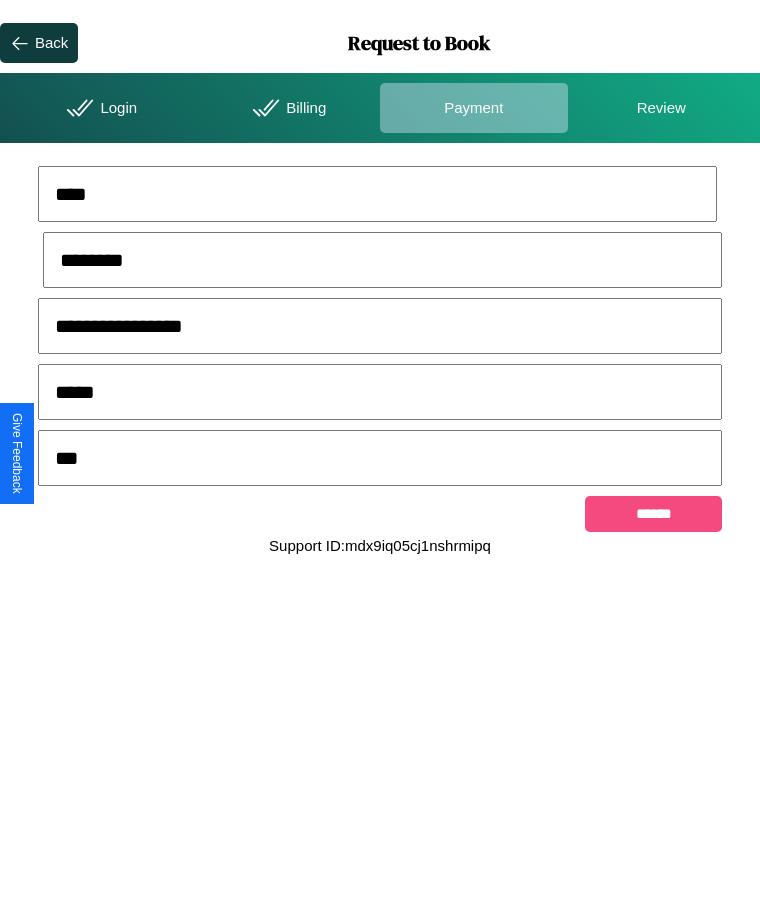 type on "***" 